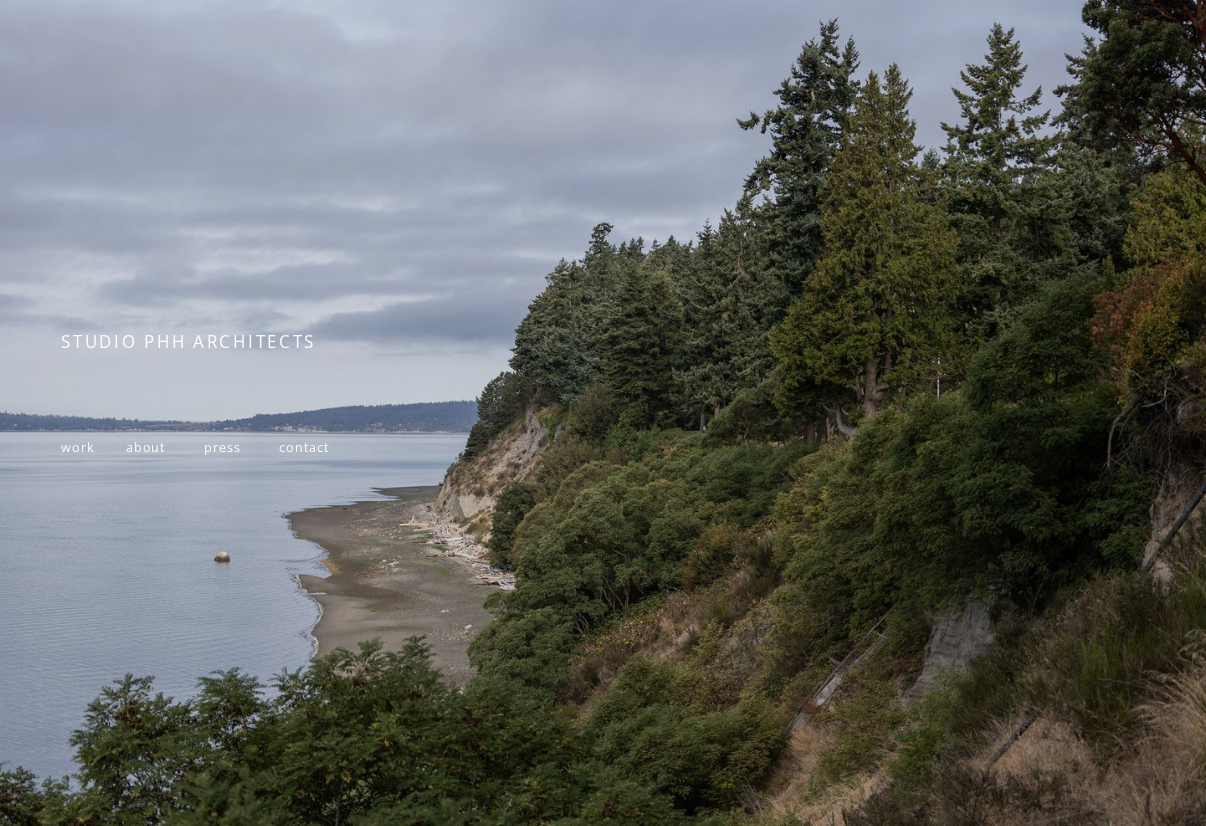 scroll, scrollTop: 0, scrollLeft: 0, axis: both 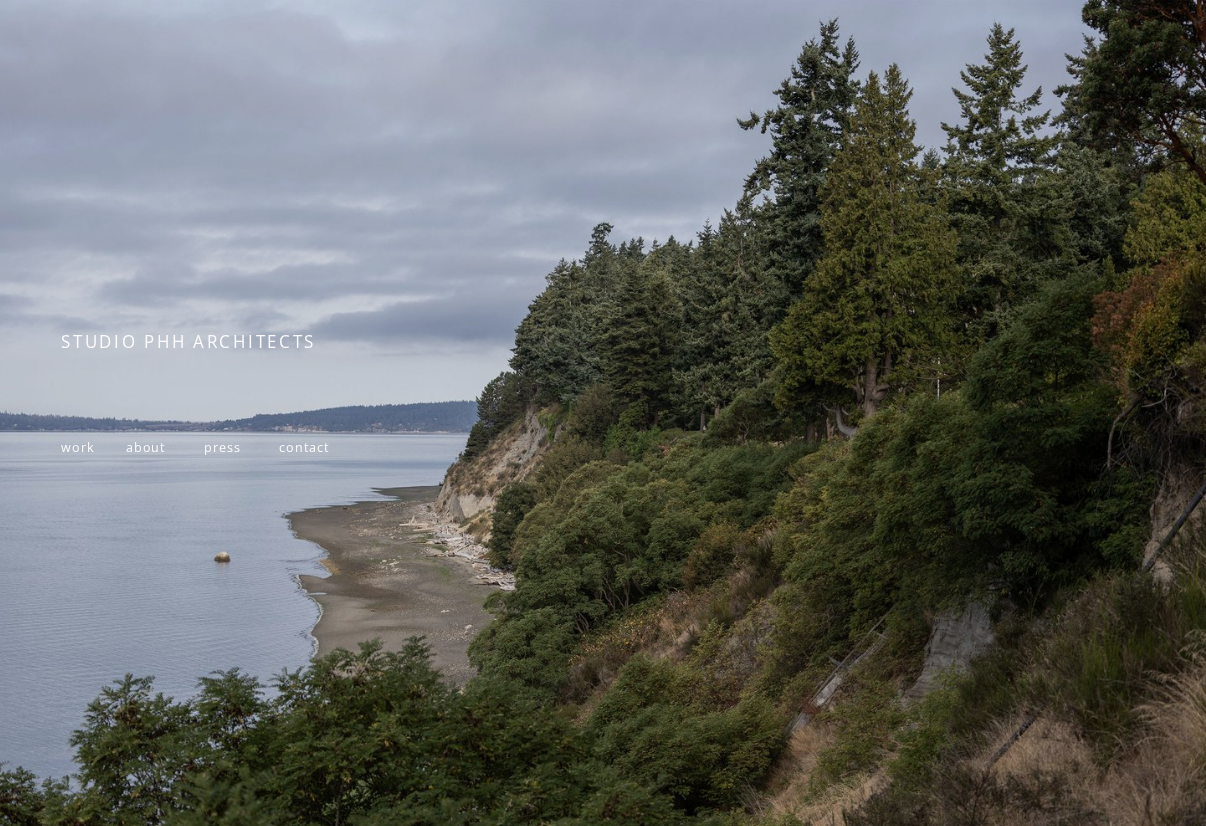 click at bounding box center [603, 422] 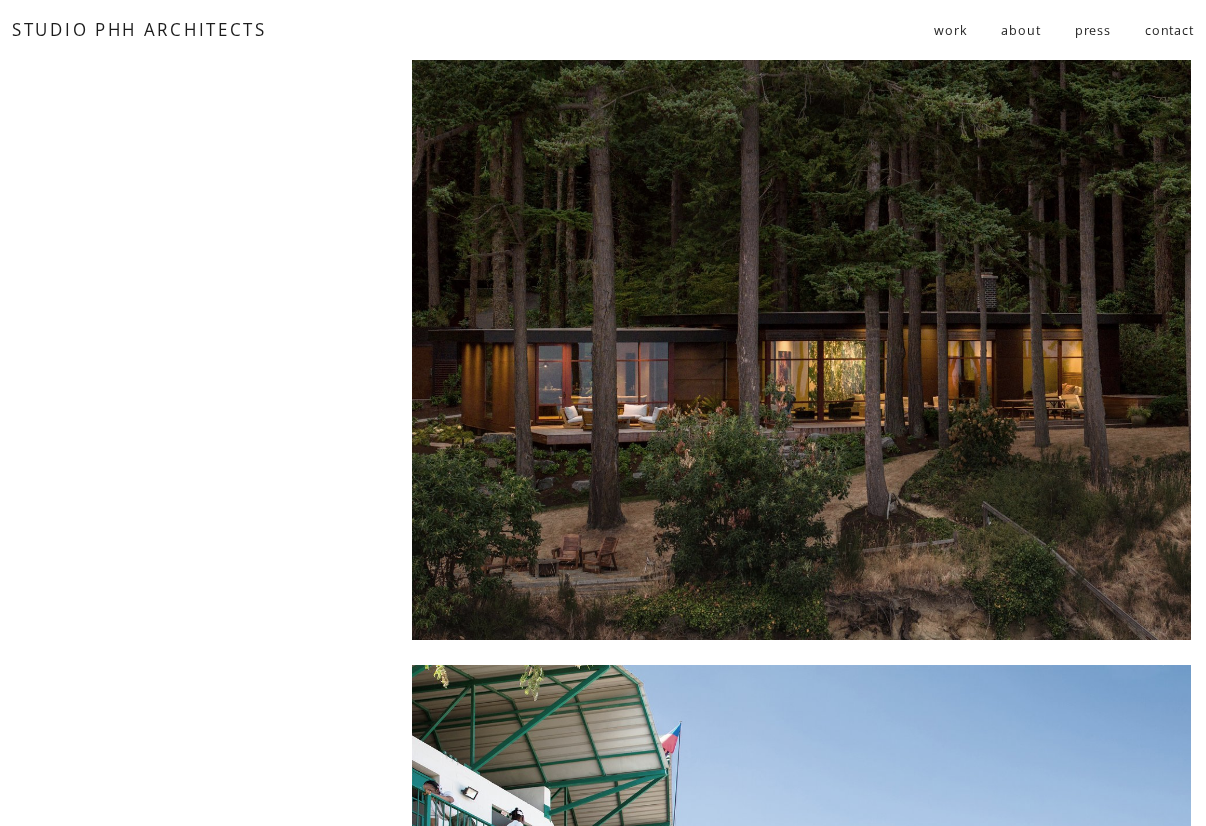 scroll, scrollTop: 0, scrollLeft: 0, axis: both 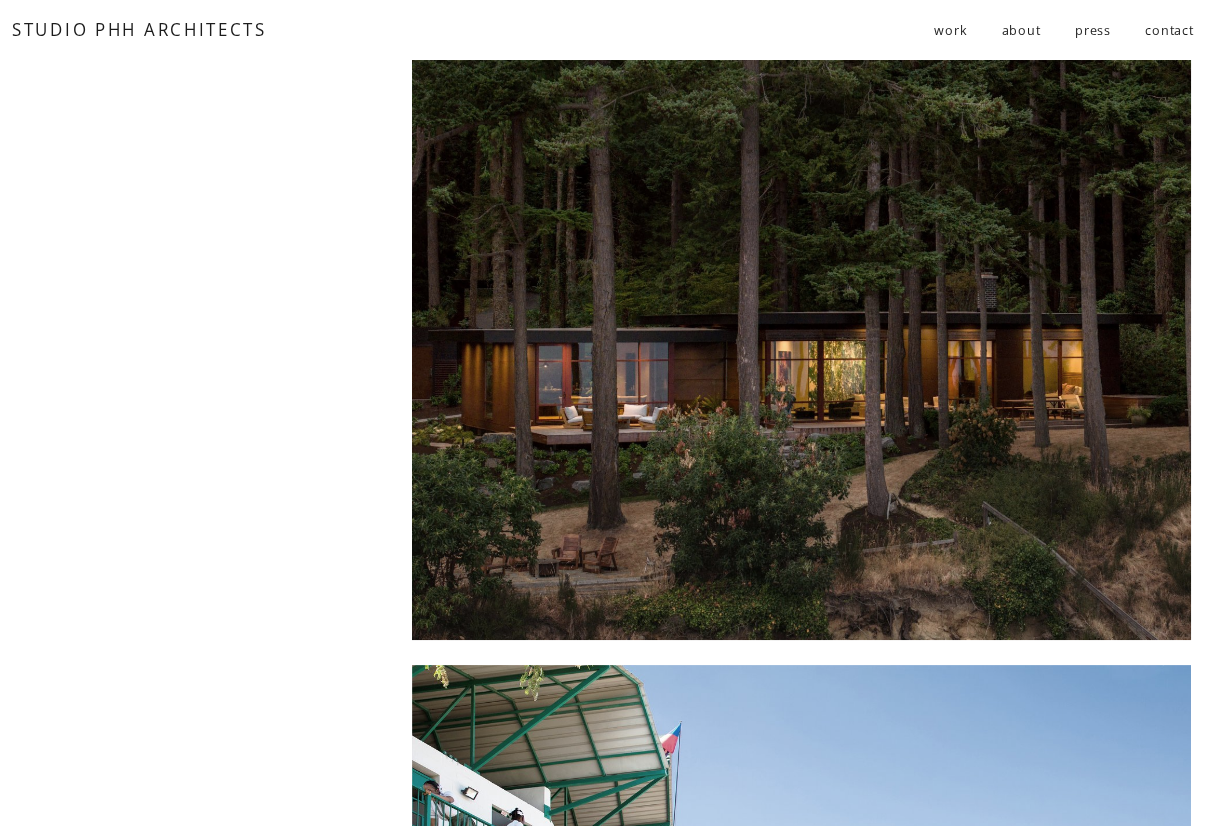 click at bounding box center (801, 350) 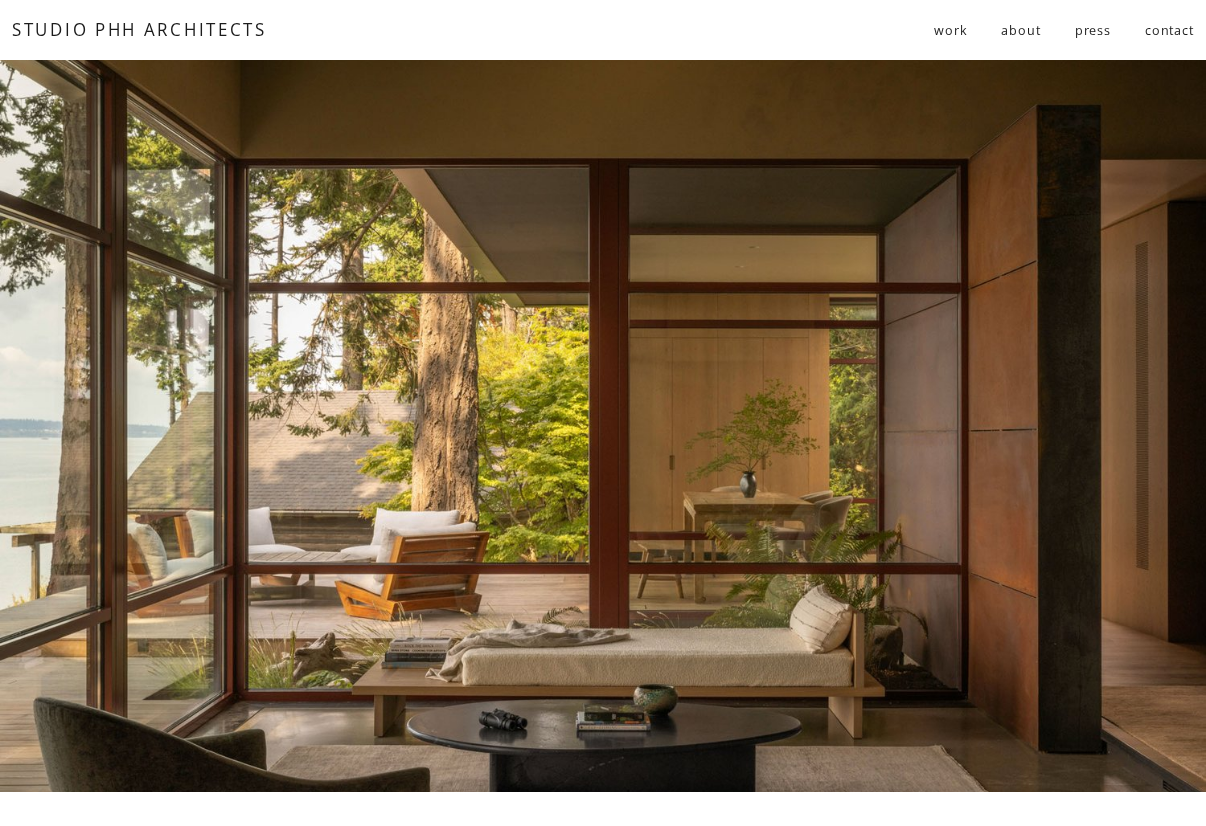 scroll, scrollTop: 0, scrollLeft: 0, axis: both 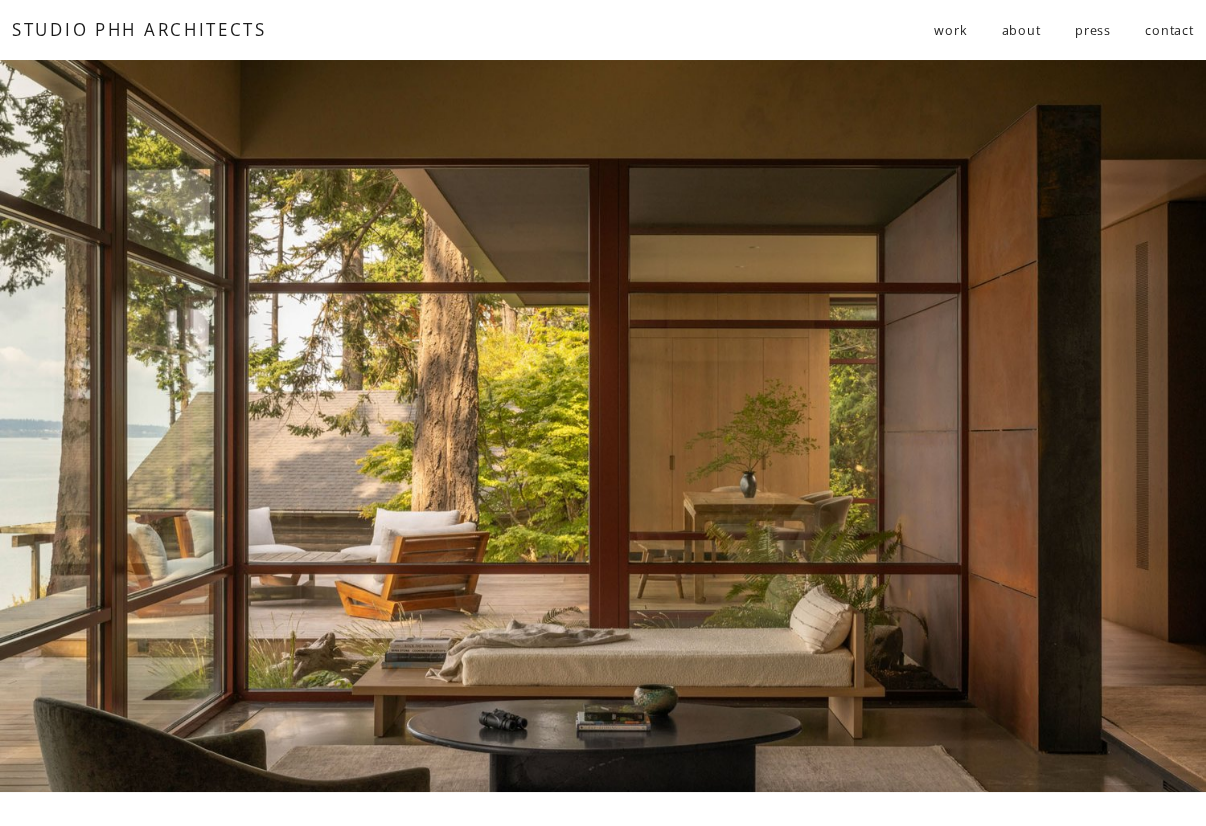 click at bounding box center [603, 425] 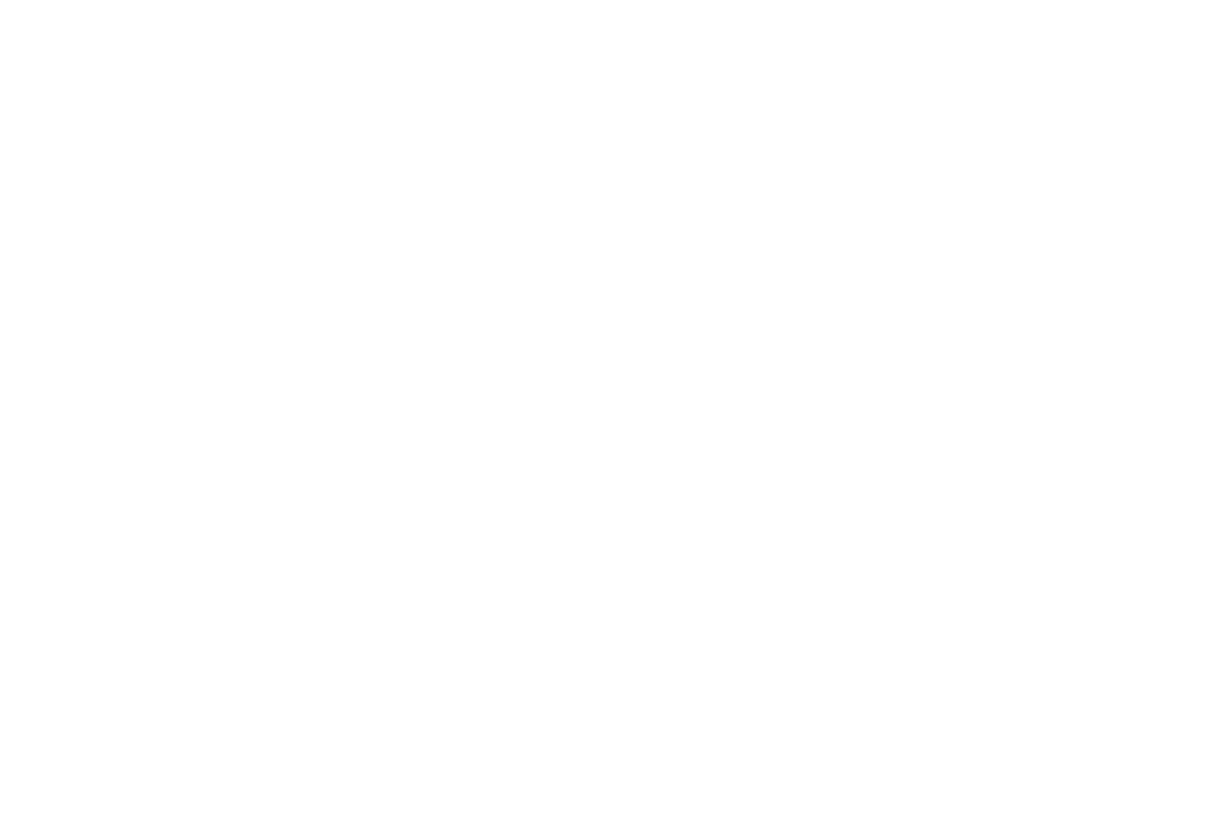 scroll, scrollTop: 8114, scrollLeft: 0, axis: vertical 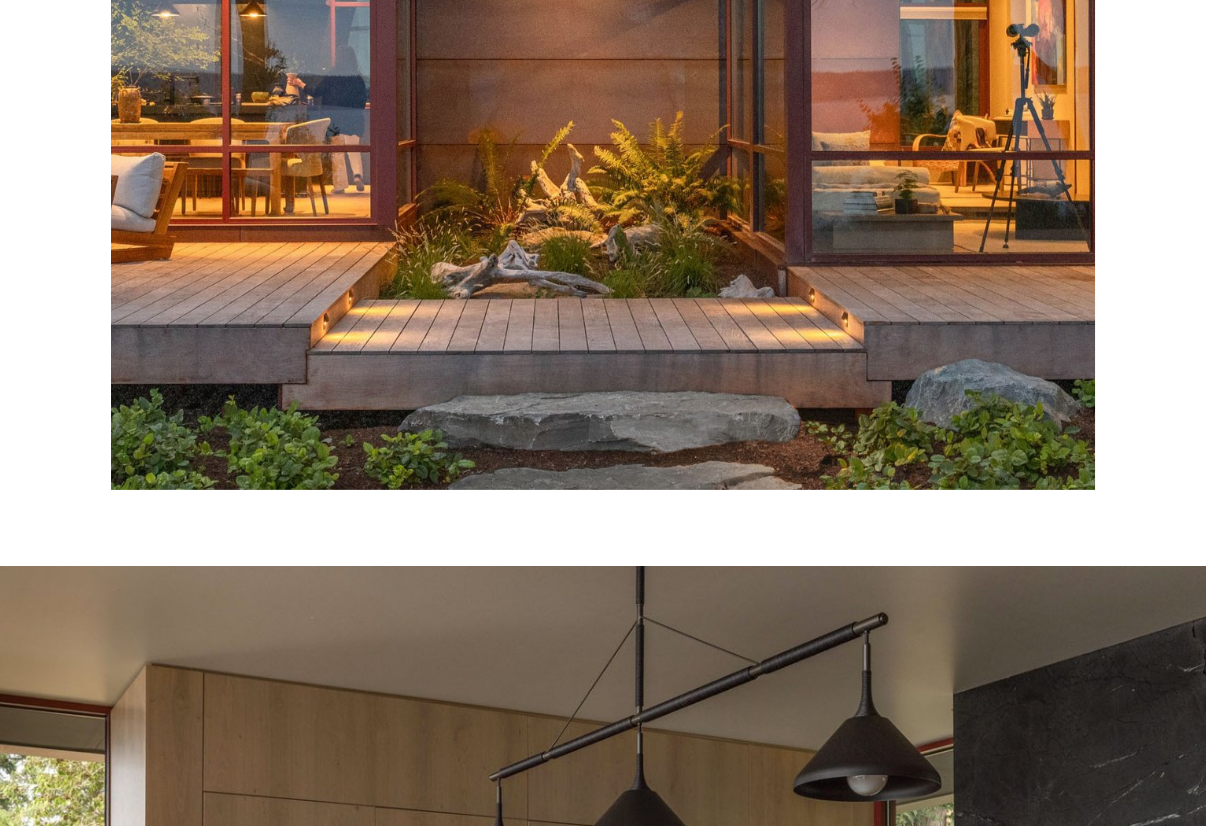click at bounding box center (603, -2673) 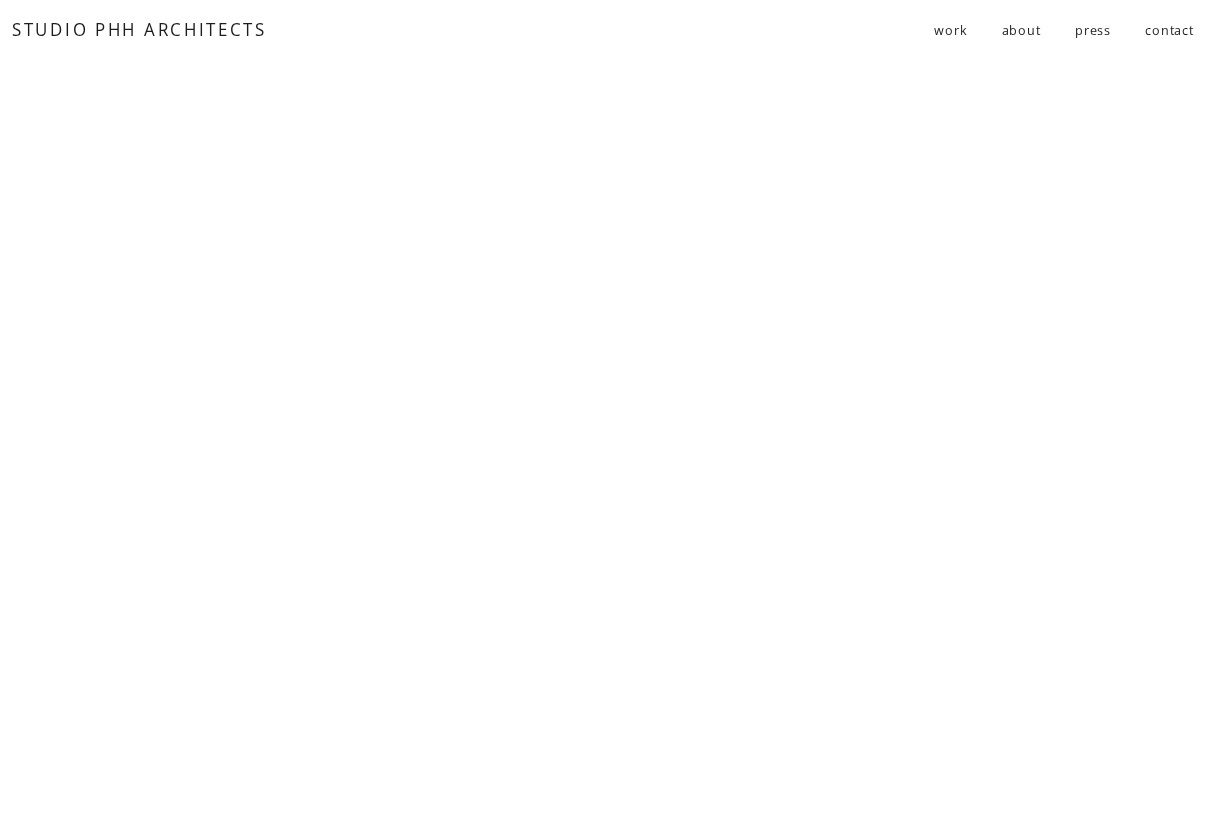scroll, scrollTop: 1624, scrollLeft: 0, axis: vertical 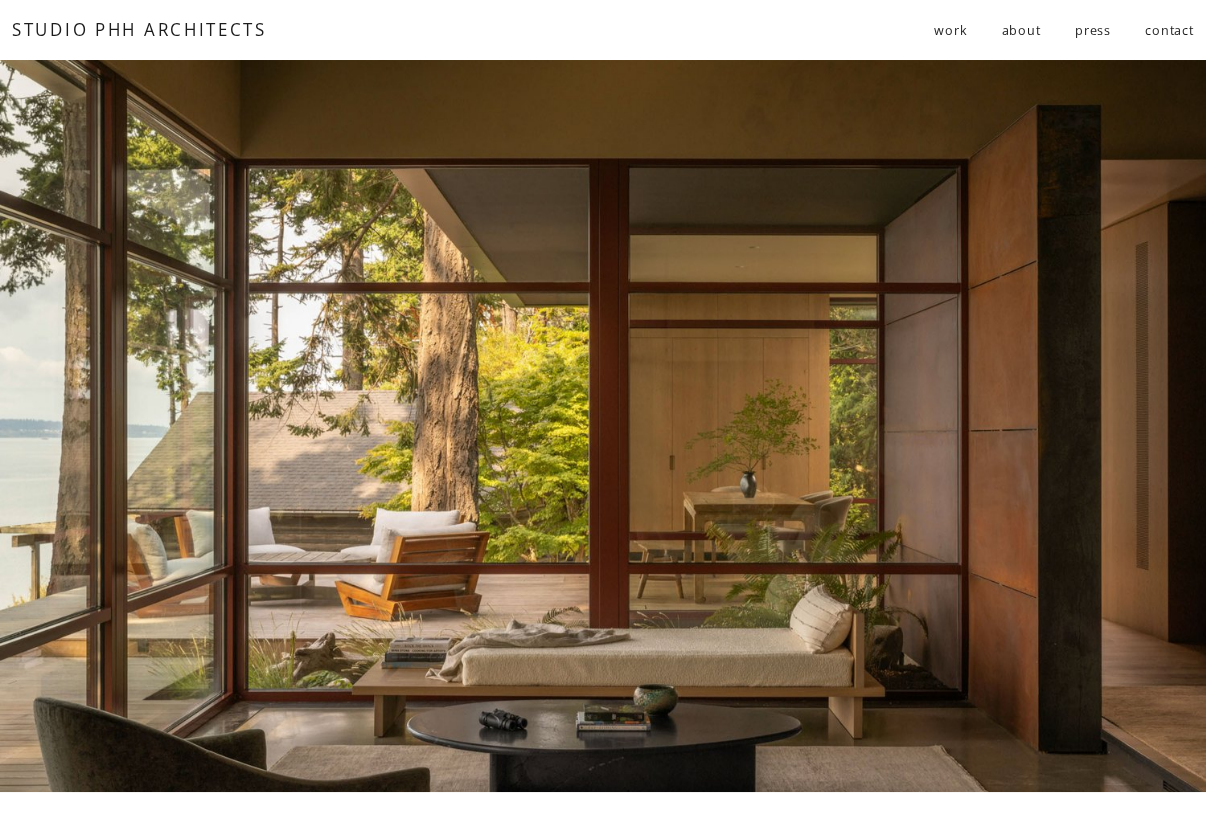 click on "work" at bounding box center (951, 30) 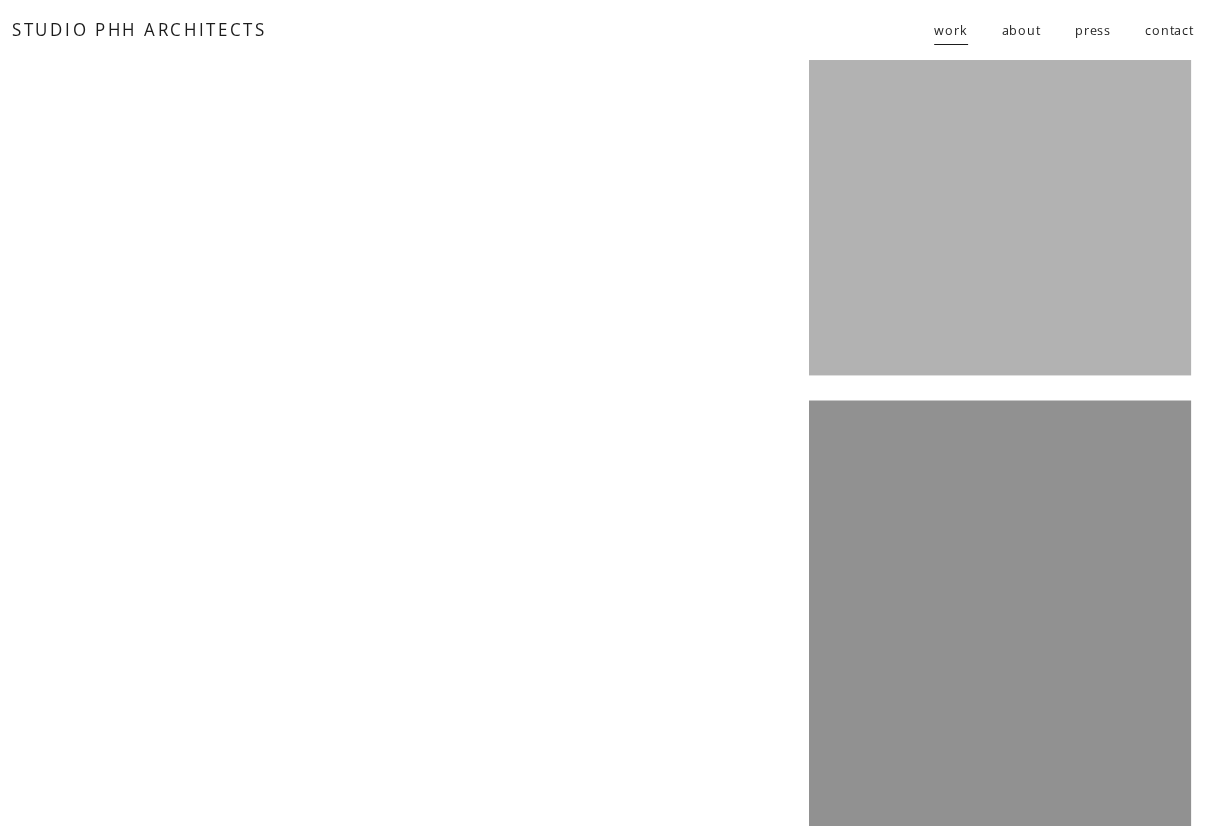 scroll, scrollTop: 3425, scrollLeft: 0, axis: vertical 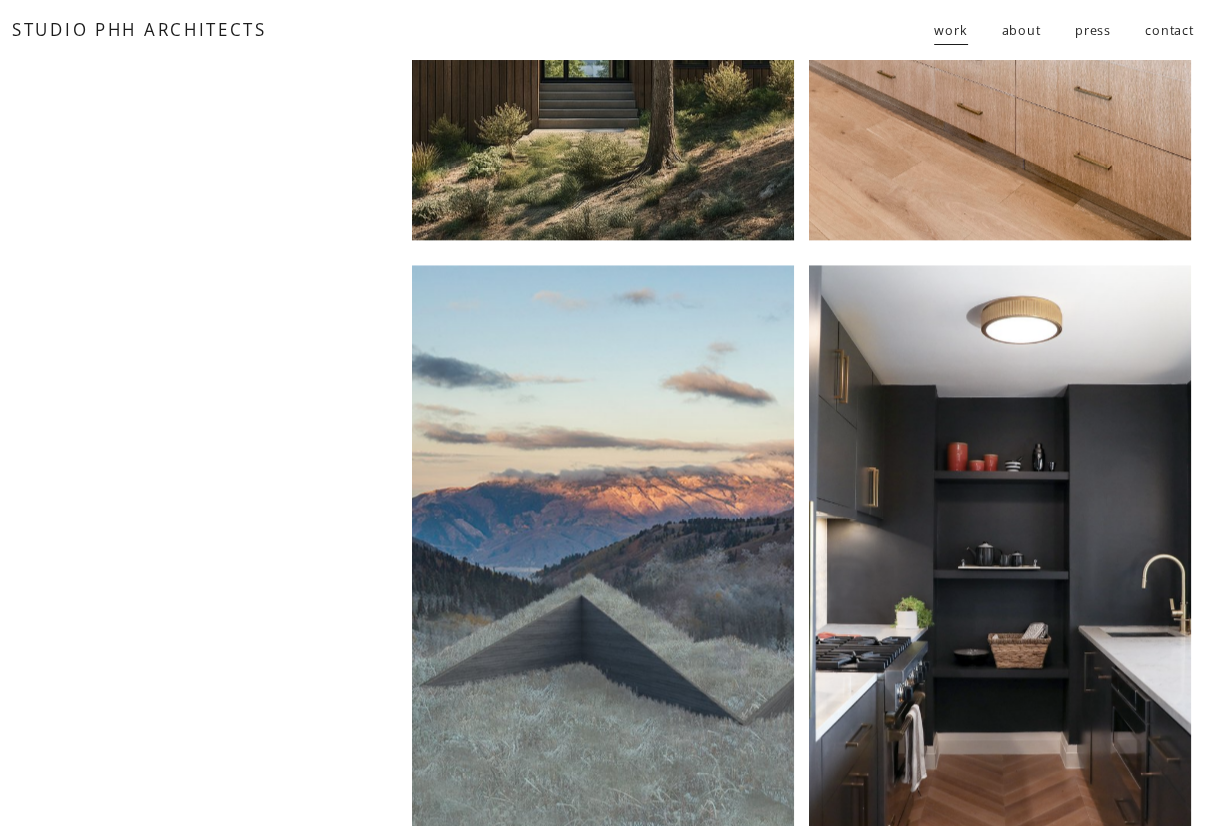 click at bounding box center [1000, 555] 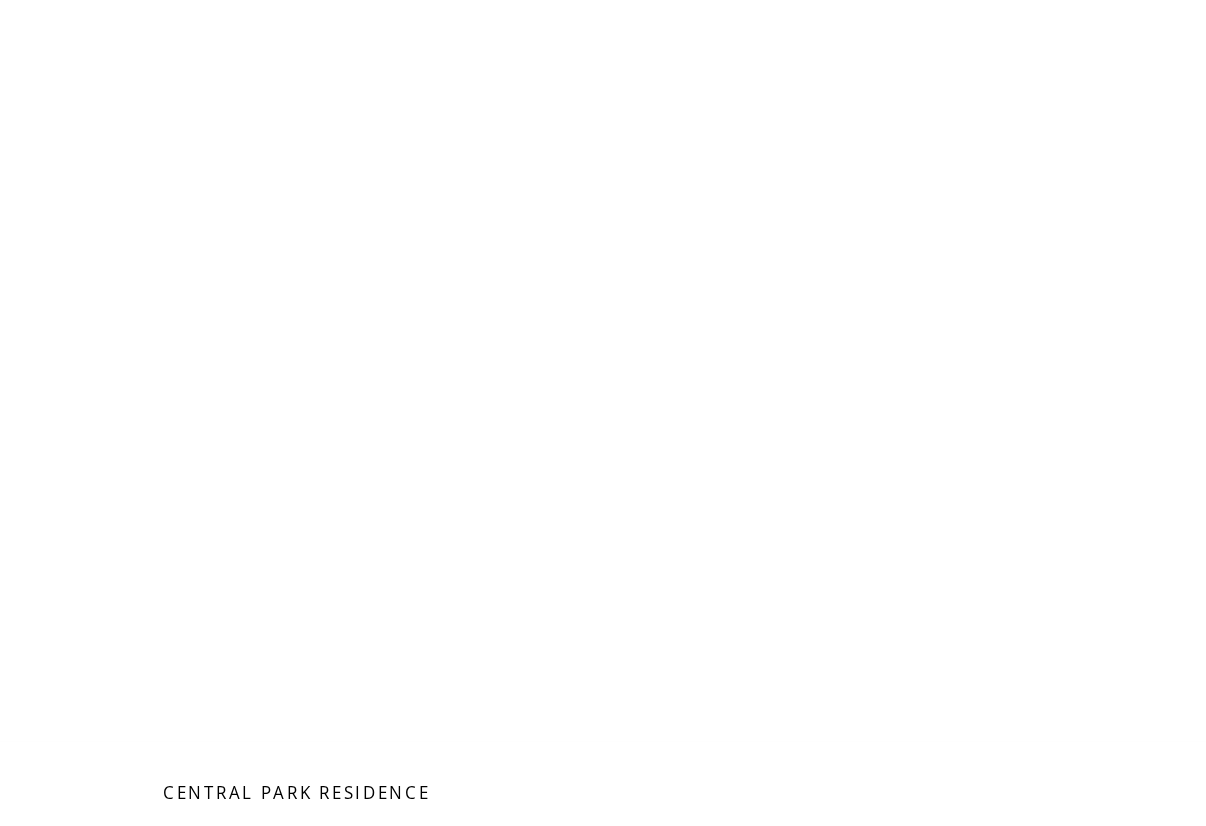 scroll, scrollTop: 2356, scrollLeft: 0, axis: vertical 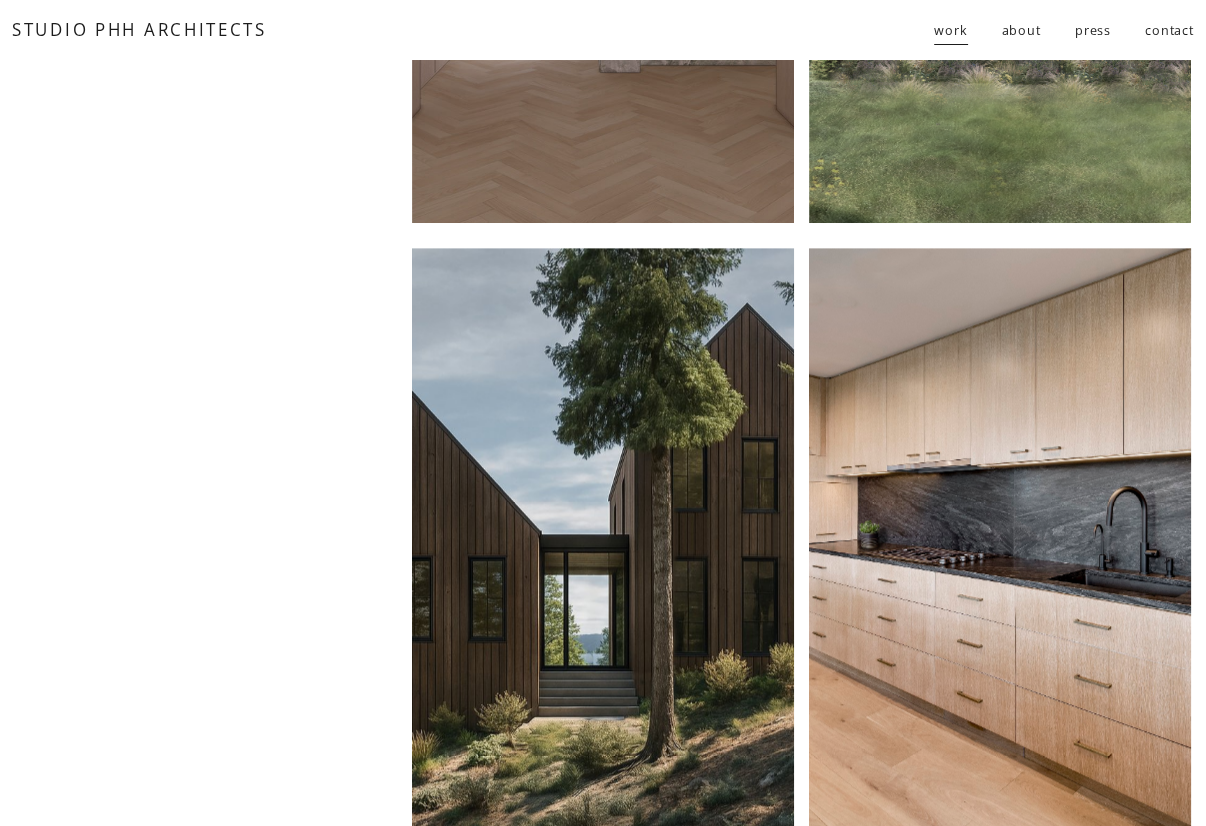 click at bounding box center [603, 538] 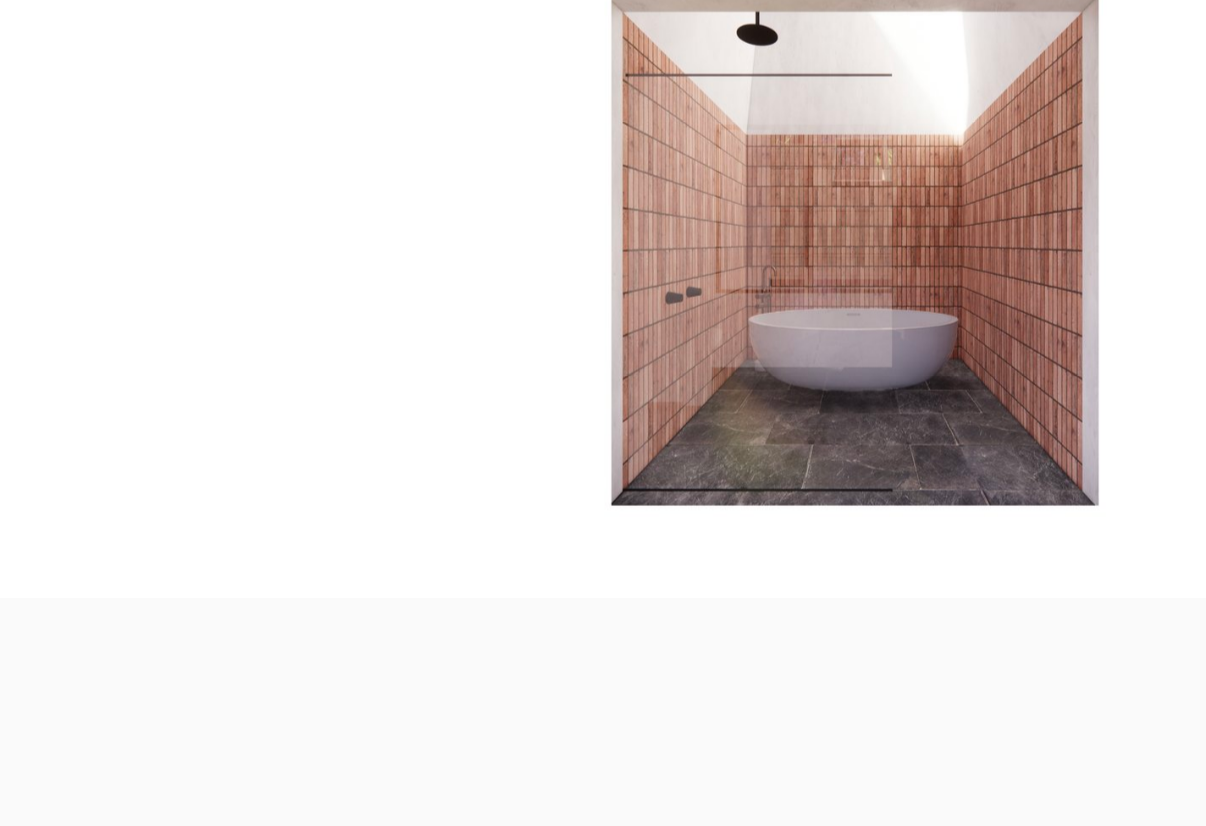 scroll, scrollTop: 5997, scrollLeft: 0, axis: vertical 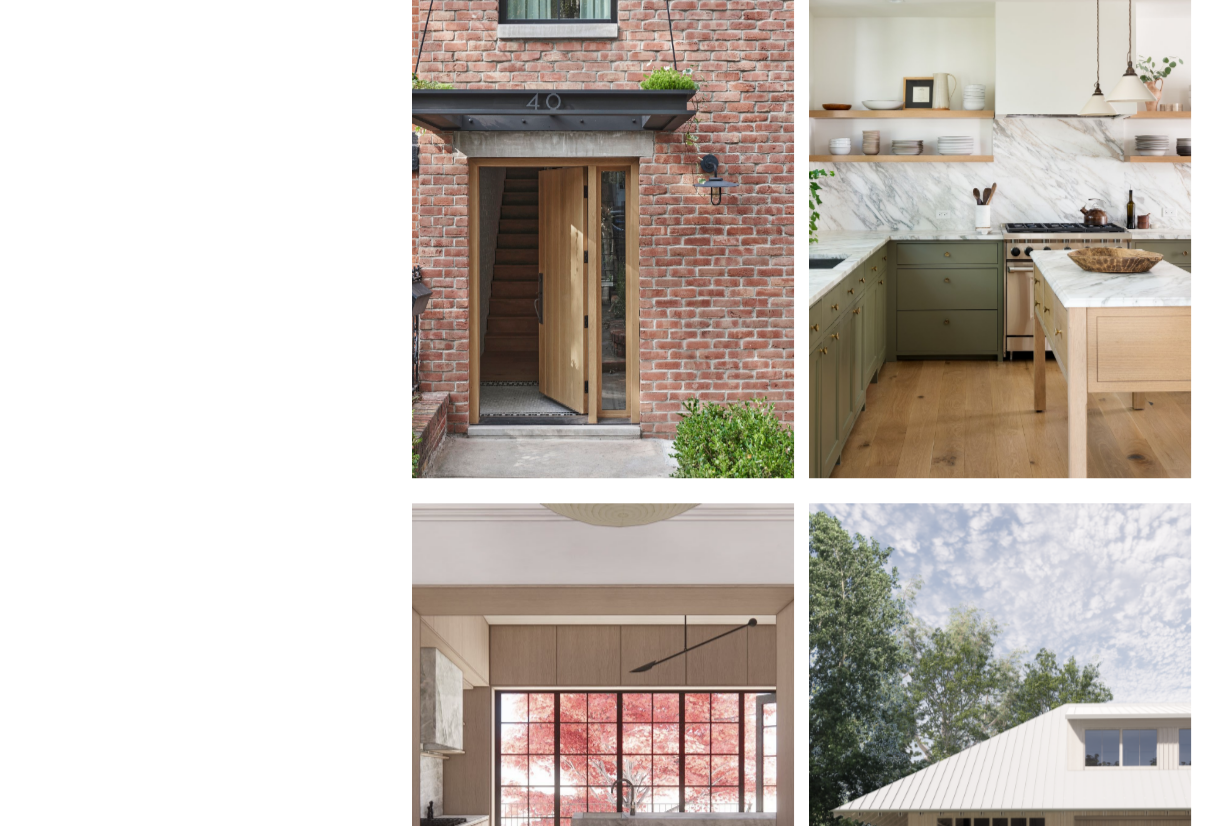click at bounding box center (1000, 188) 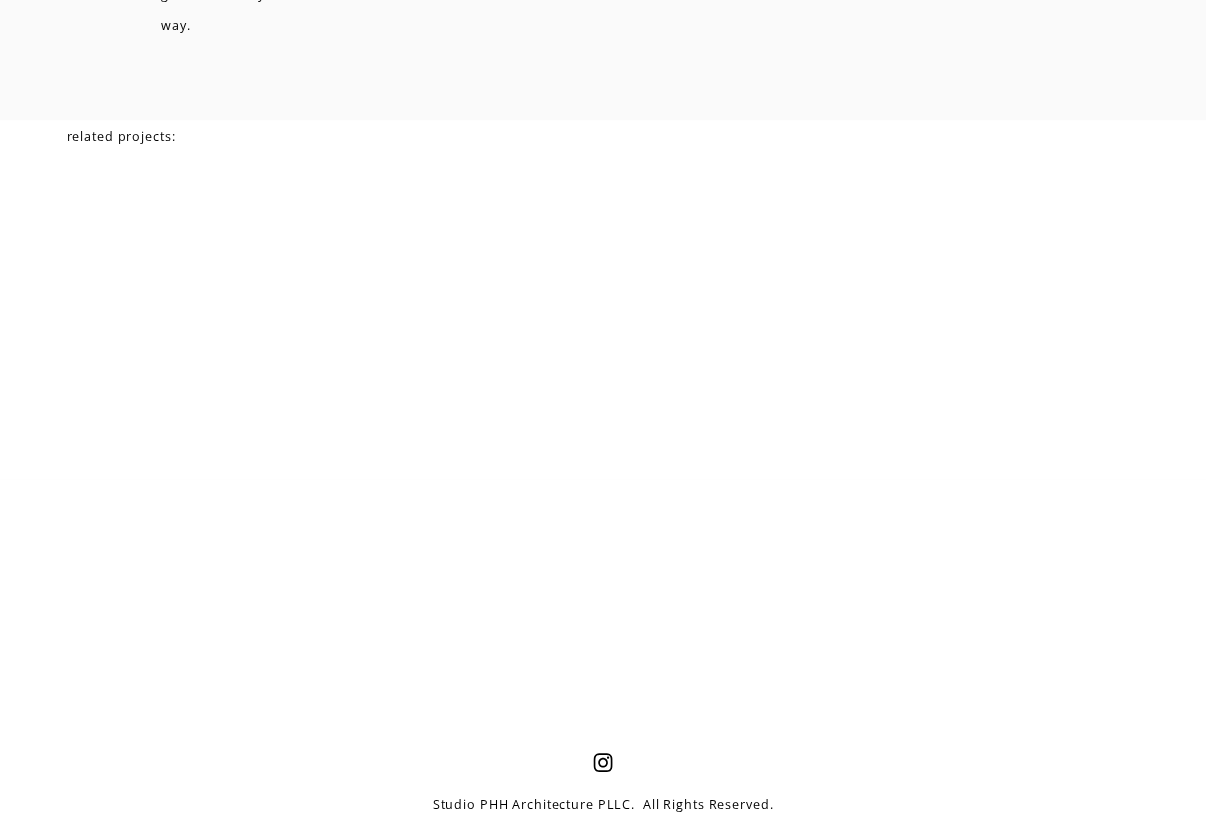 scroll, scrollTop: 5448, scrollLeft: 0, axis: vertical 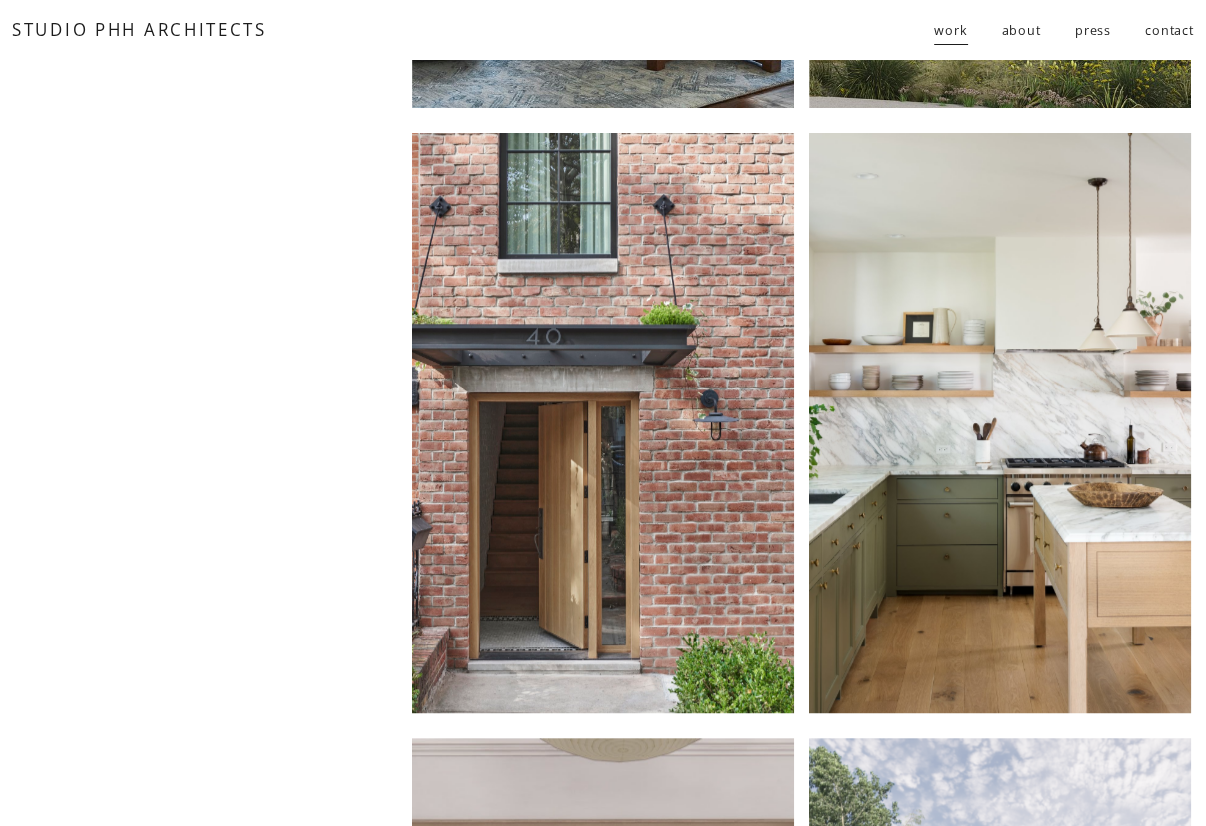 click at bounding box center [603, 423] 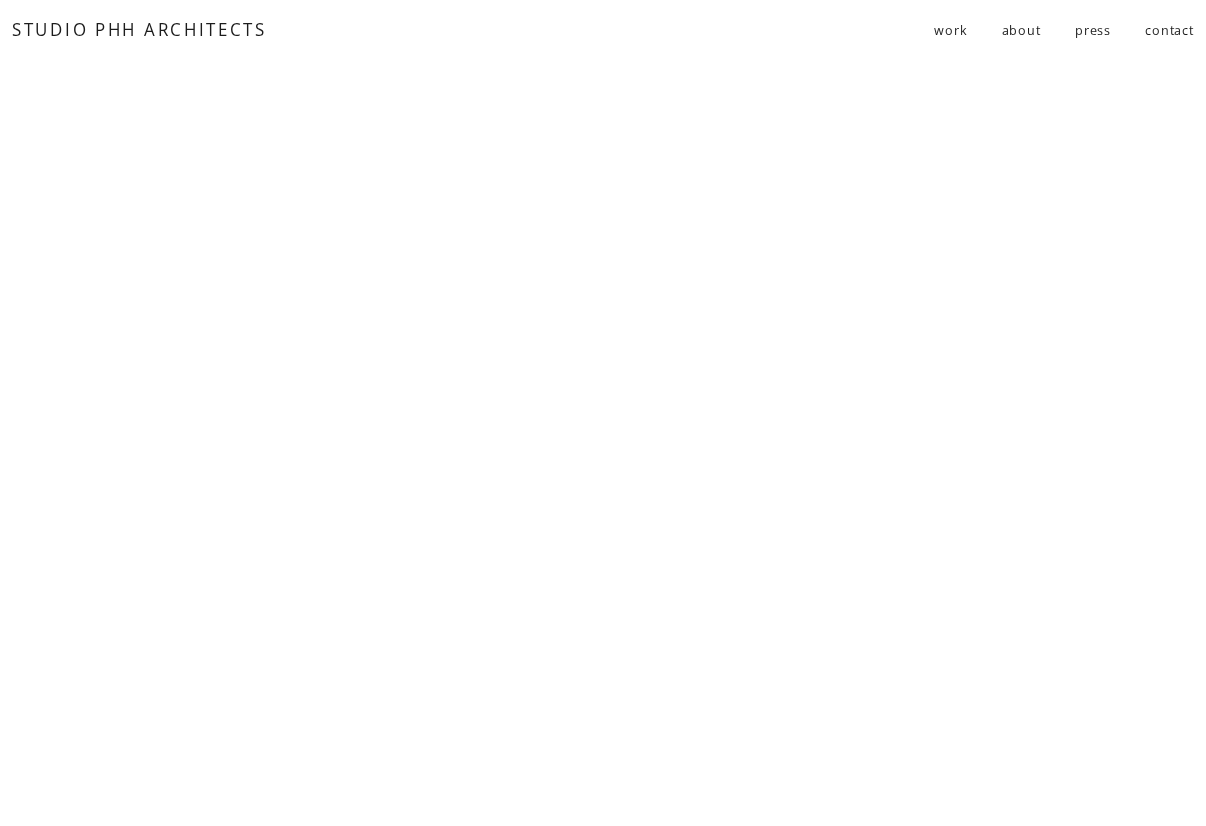 scroll, scrollTop: 3020, scrollLeft: 0, axis: vertical 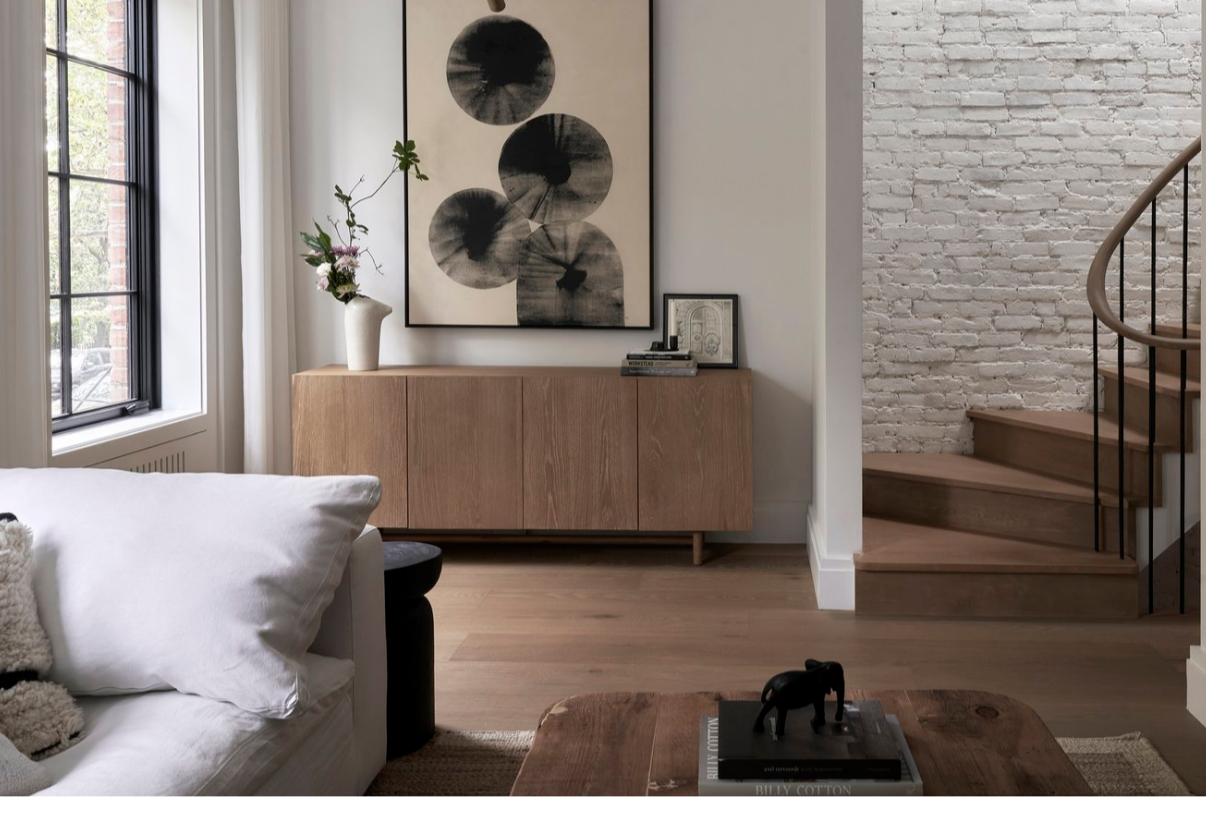 click at bounding box center (603, 304) 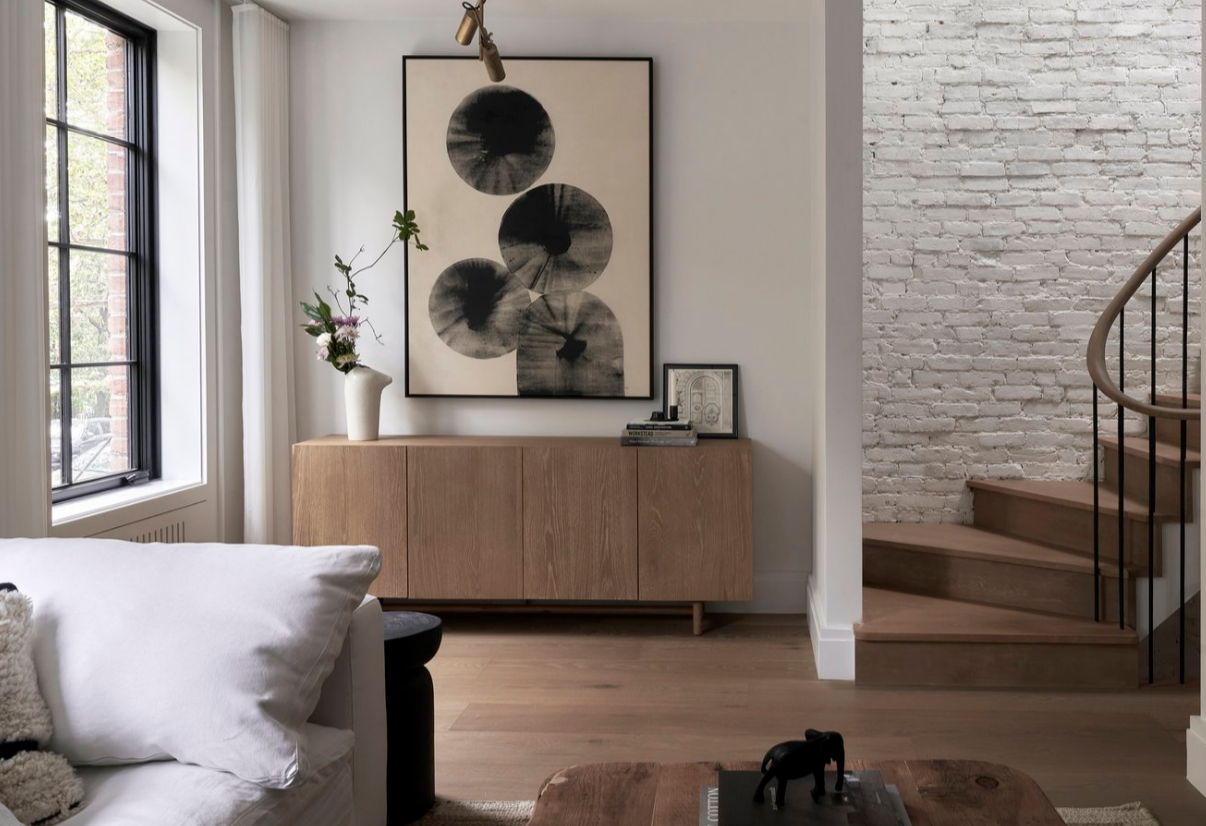 scroll, scrollTop: 2940, scrollLeft: 0, axis: vertical 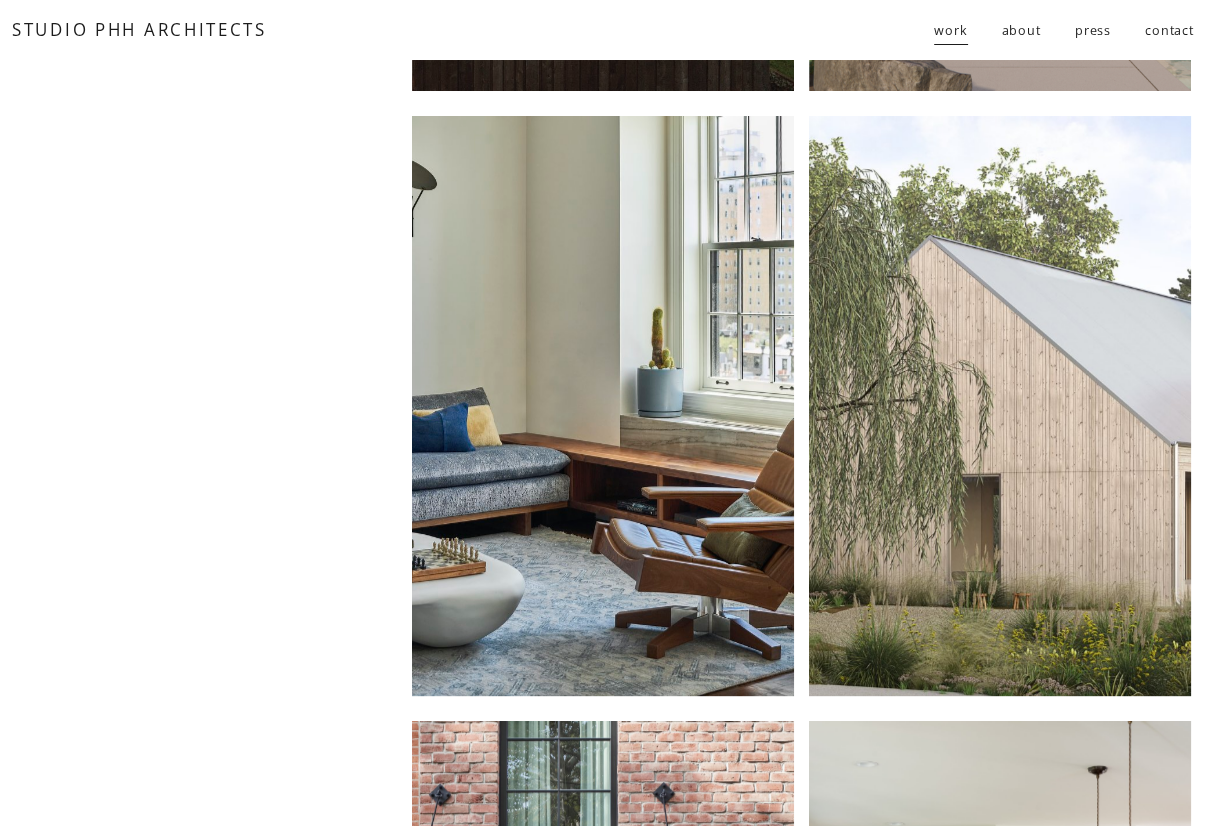 click at bounding box center [1000, 406] 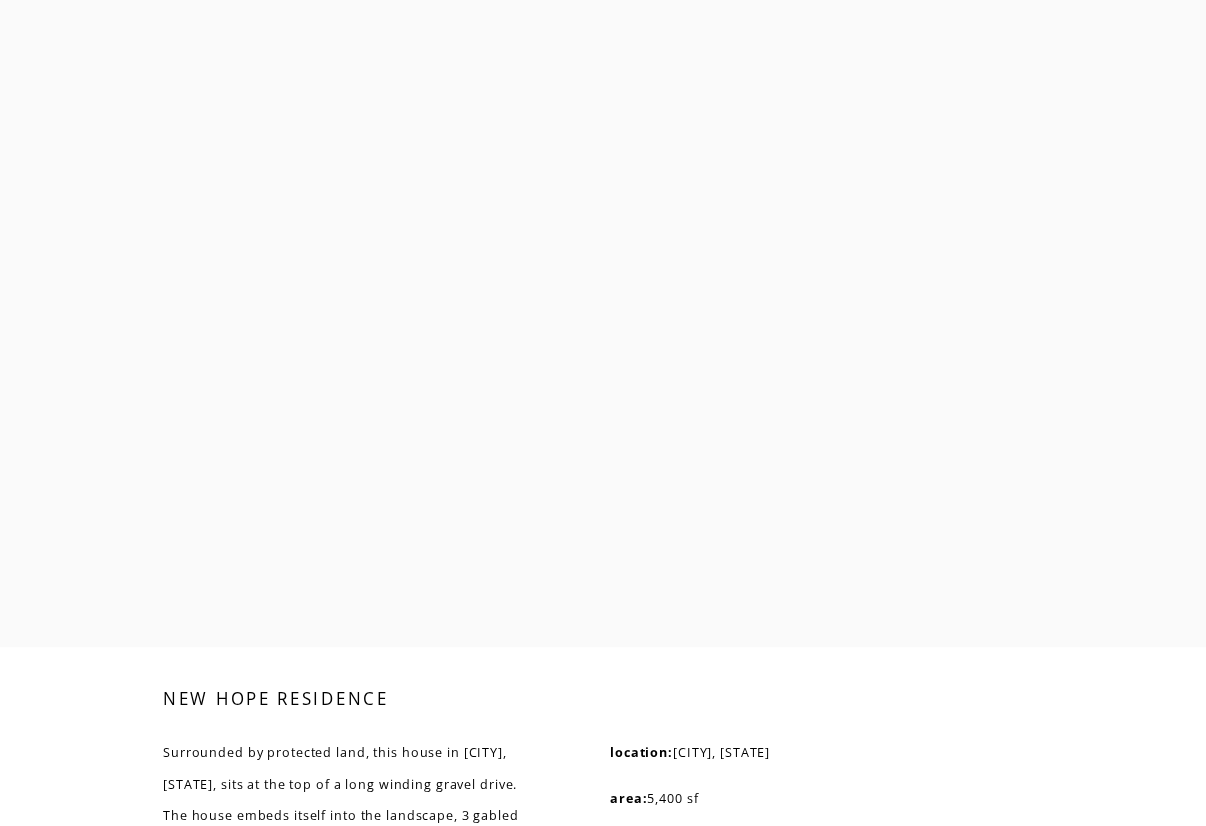 scroll, scrollTop: 3292, scrollLeft: 0, axis: vertical 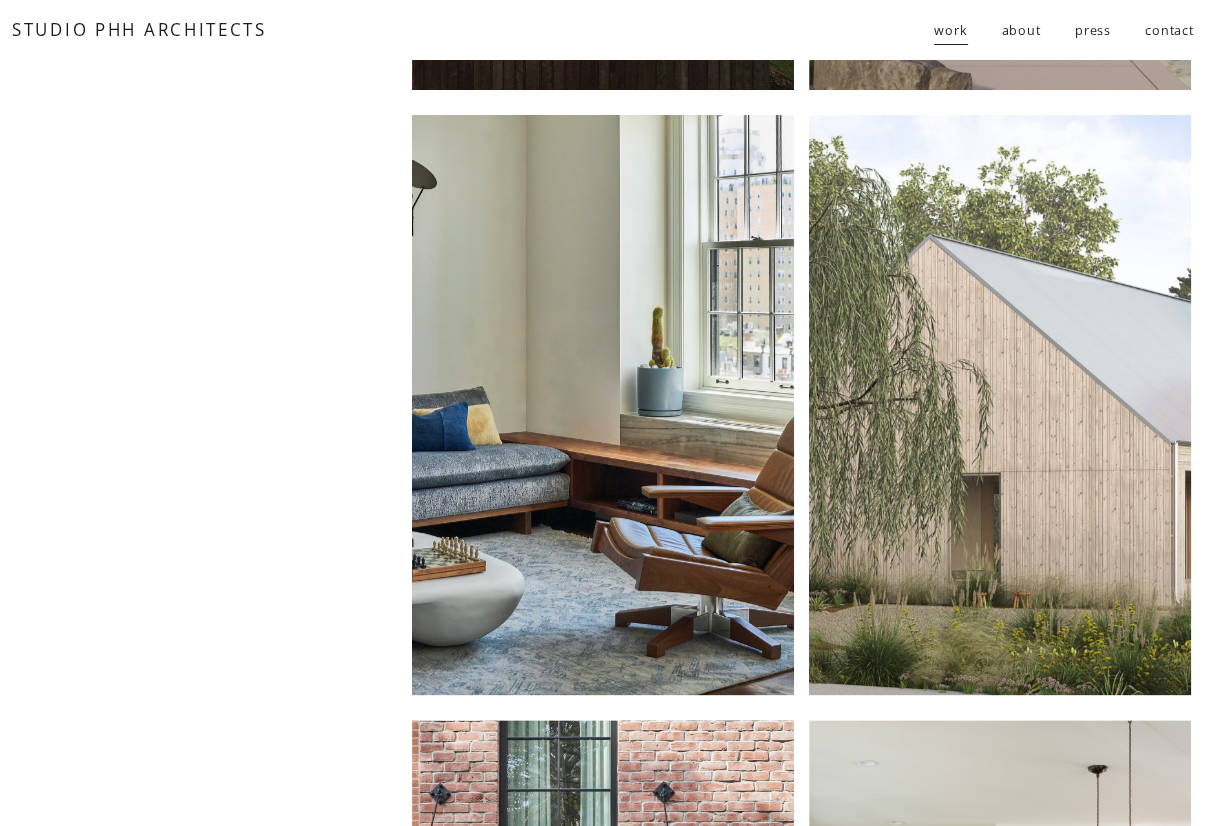 click at bounding box center [603, 405] 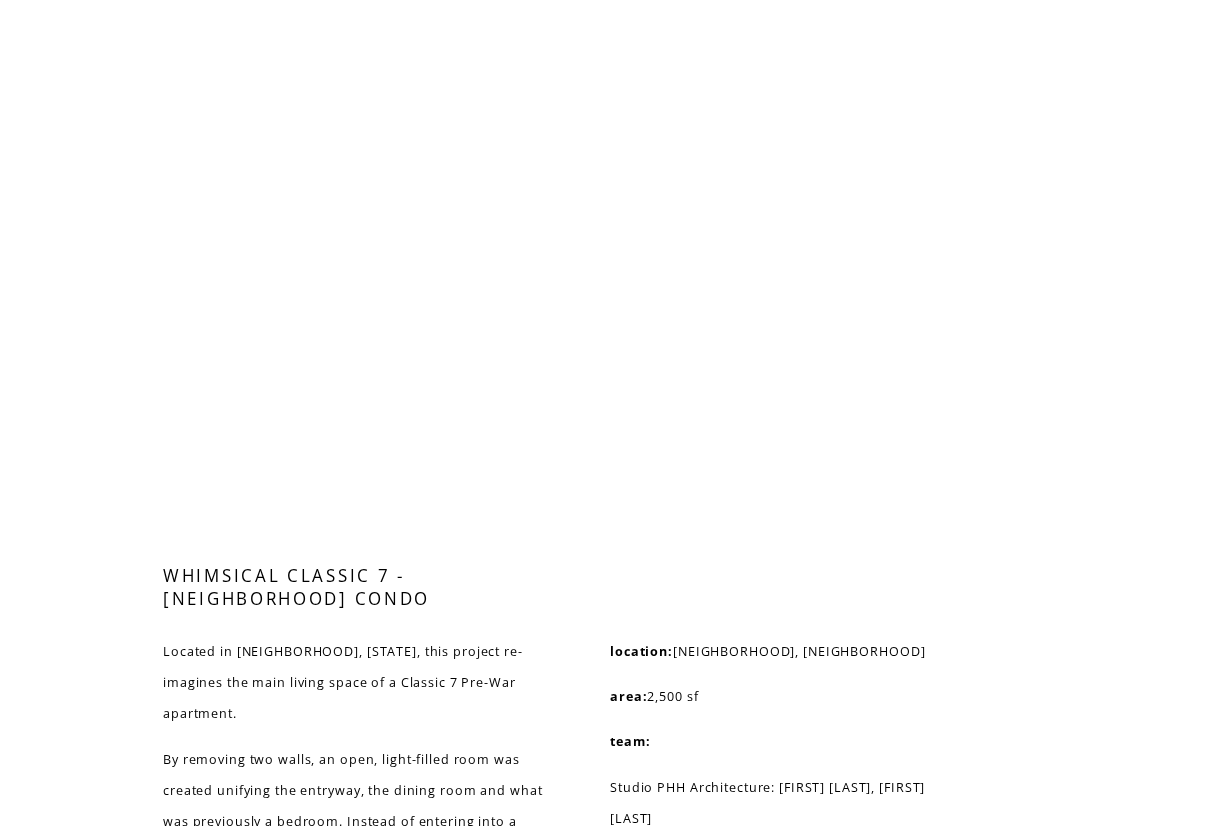 scroll, scrollTop: 6703, scrollLeft: 0, axis: vertical 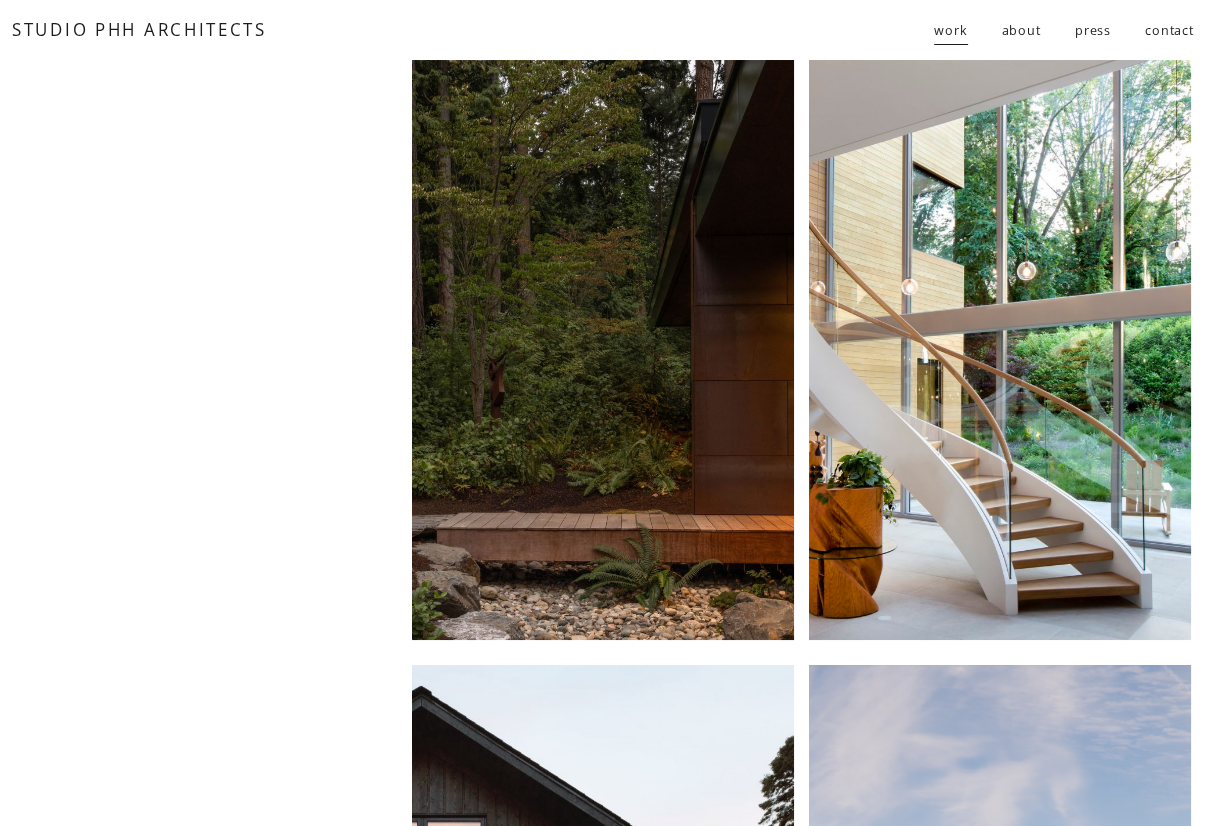 click at bounding box center (1000, 350) 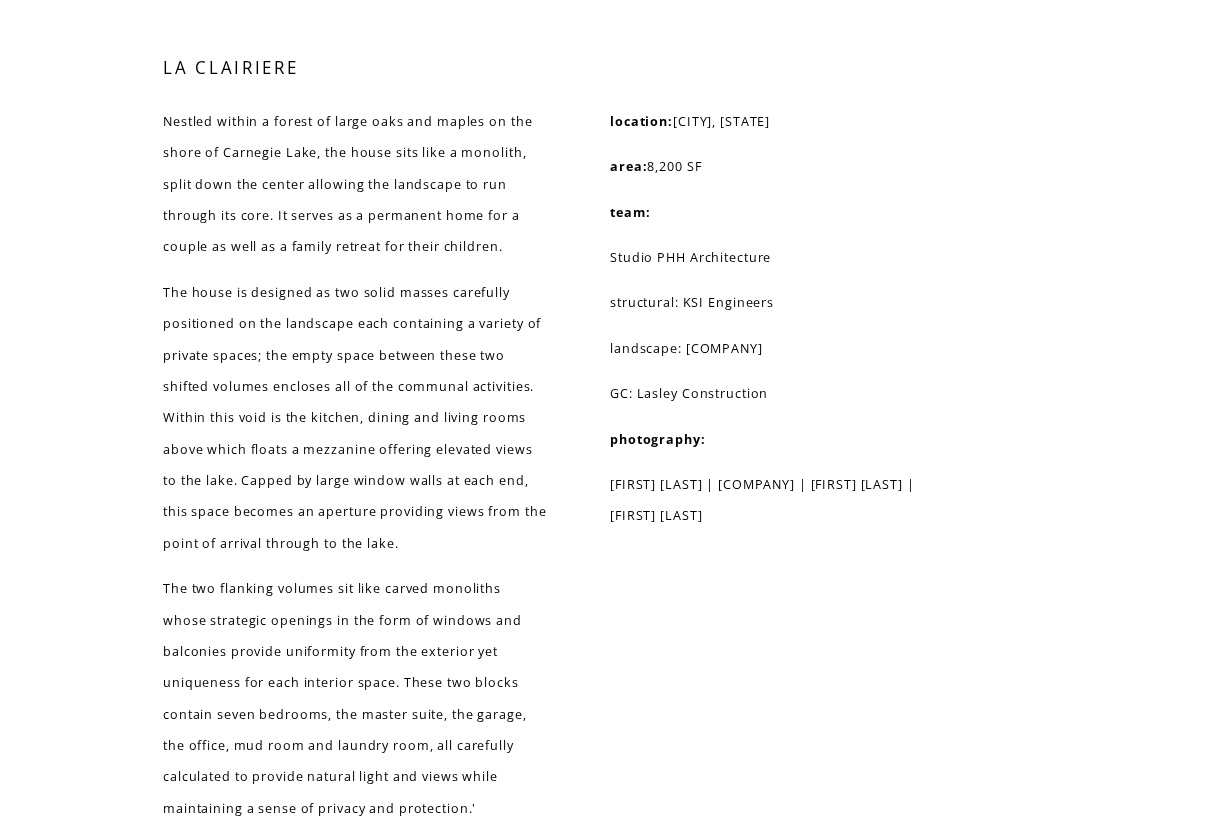 scroll, scrollTop: 13876, scrollLeft: 0, axis: vertical 